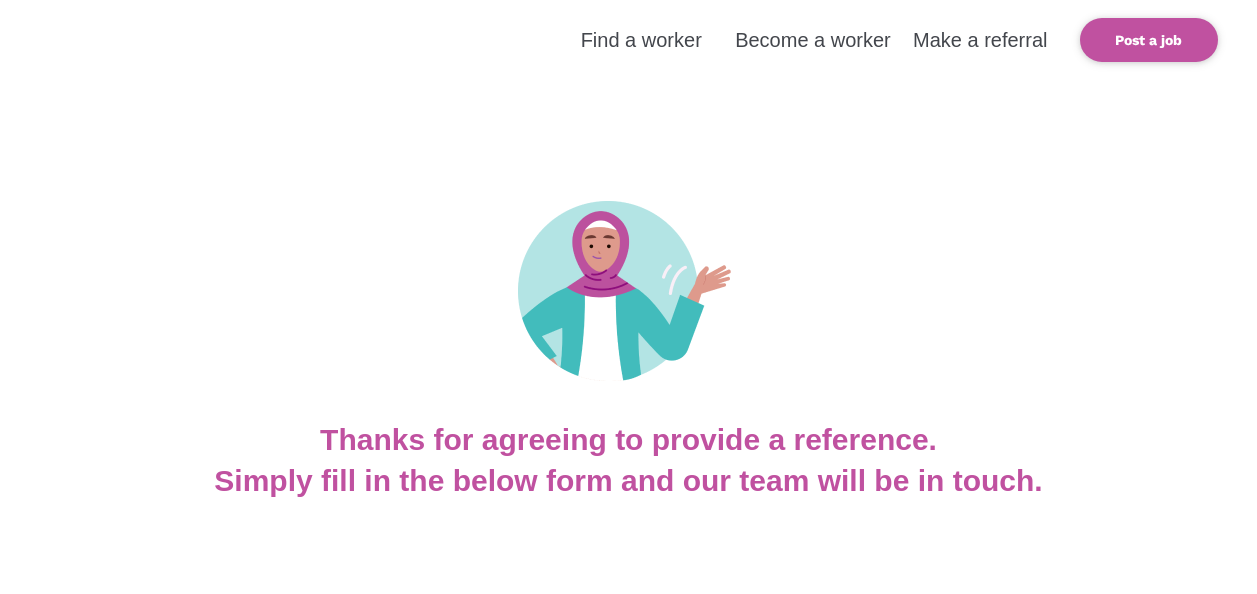scroll, scrollTop: 0, scrollLeft: 0, axis: both 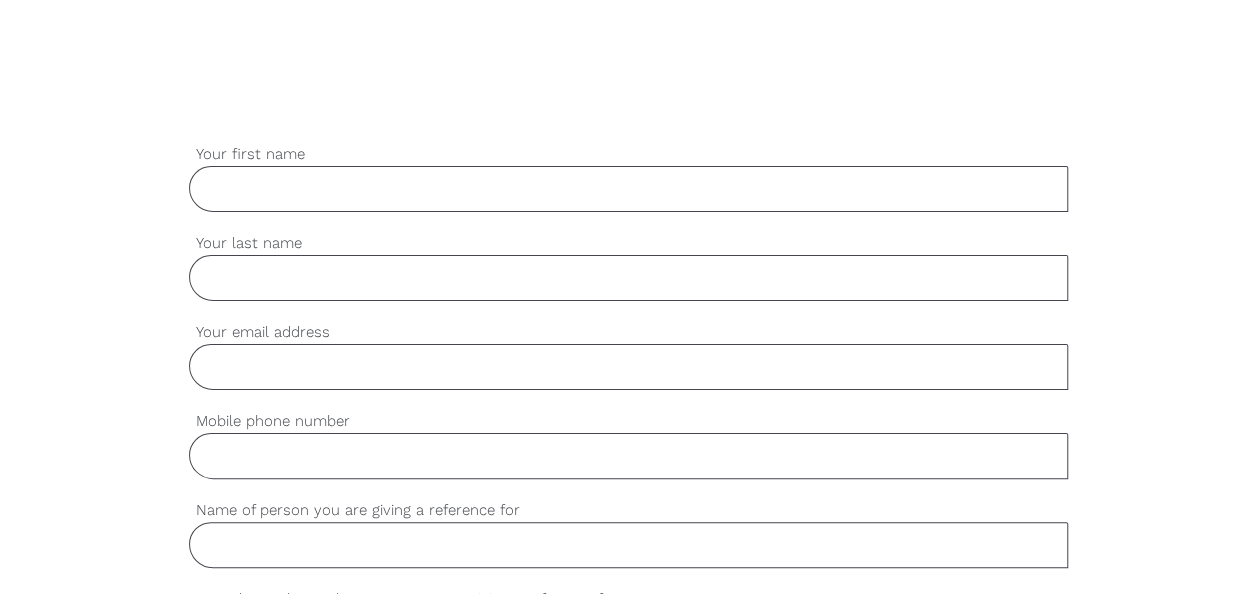 click on "Your first name" at bounding box center (629, 189) 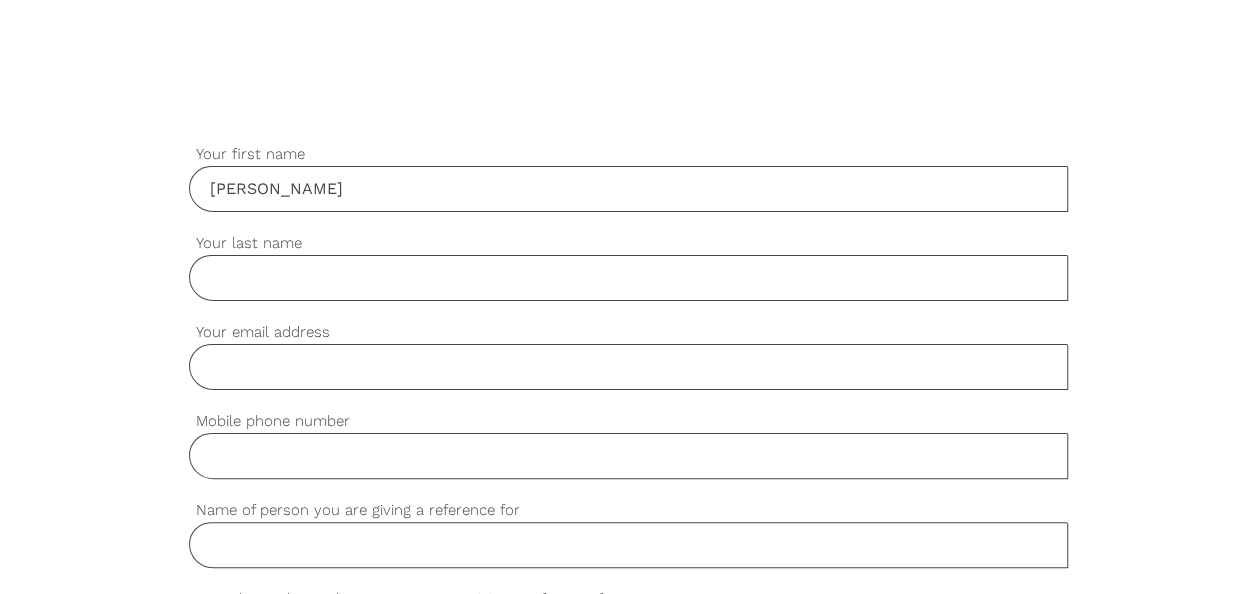 type on "Nguyen" 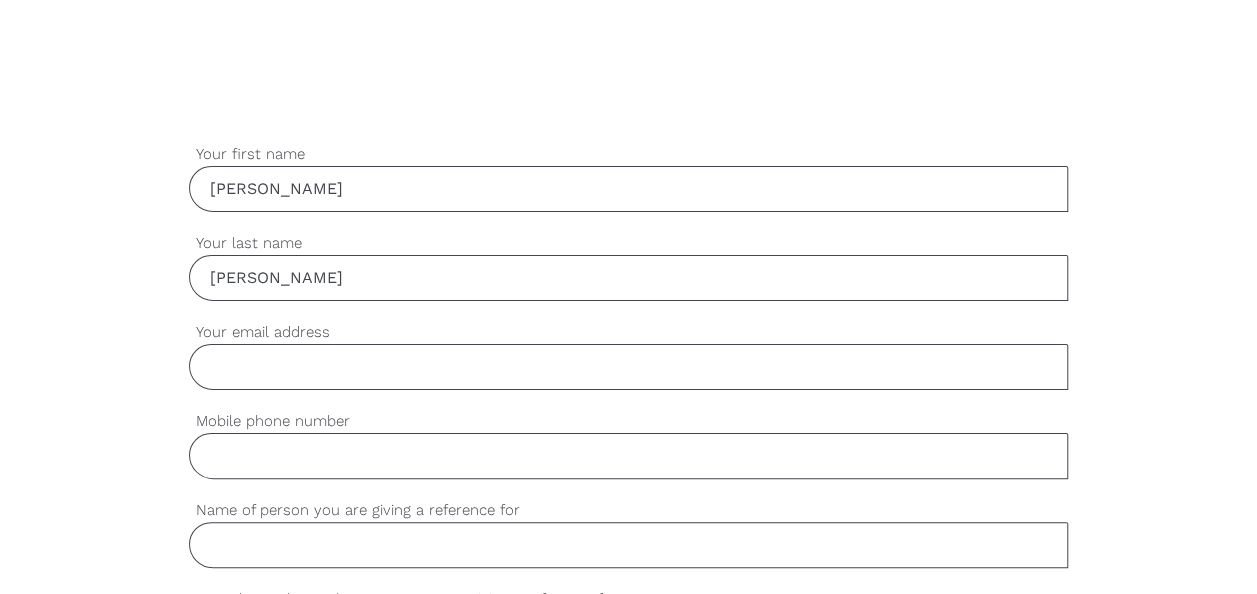type on "info@metacaring.com.au" 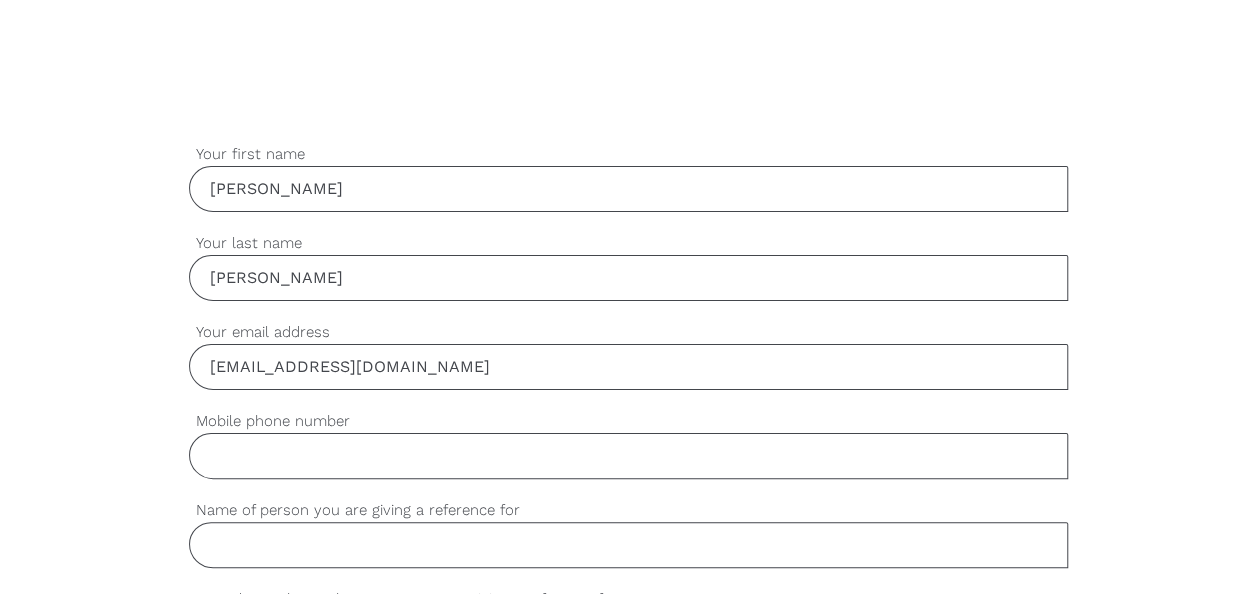 type on "0468948877" 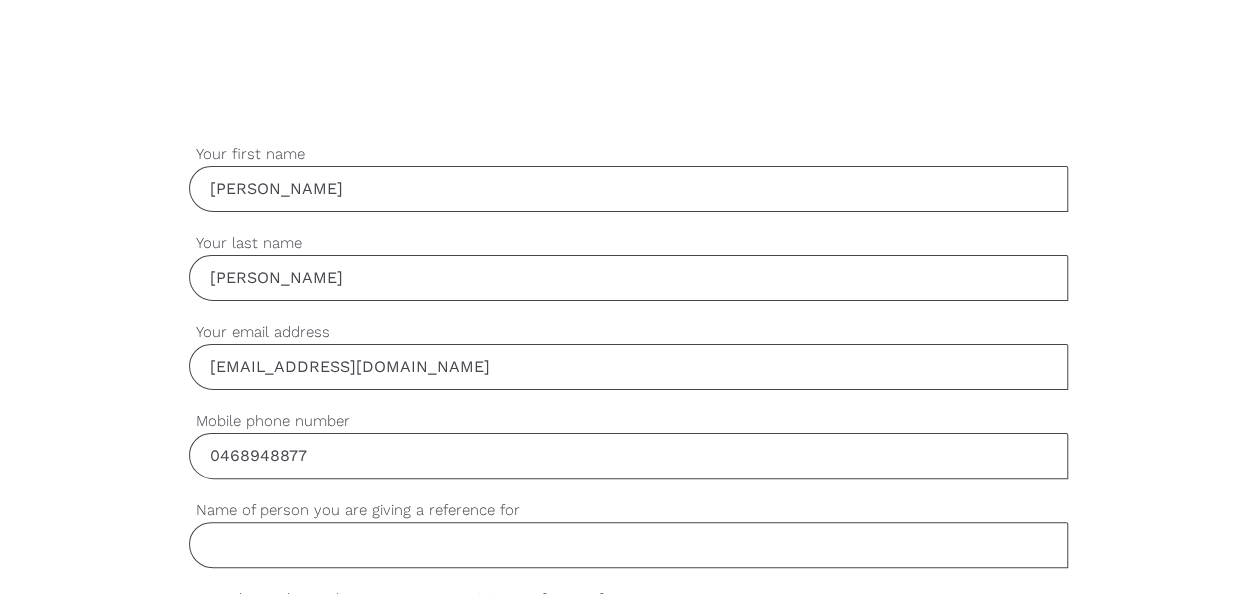 type on "Thi Tien Nguyen" 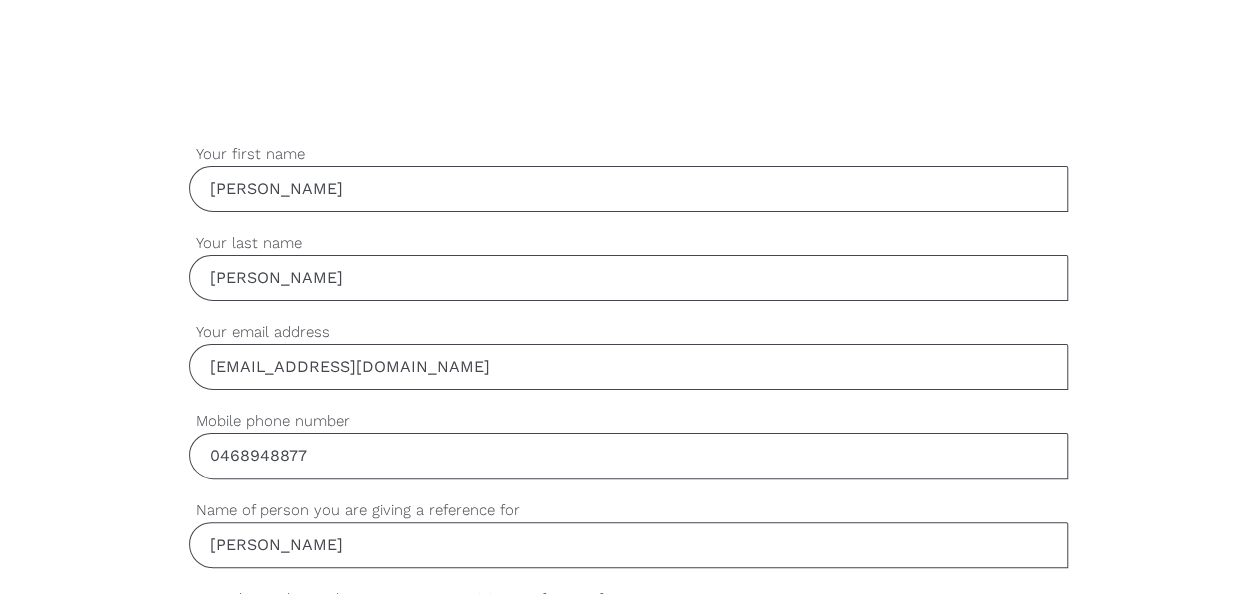 type on "by a common friend" 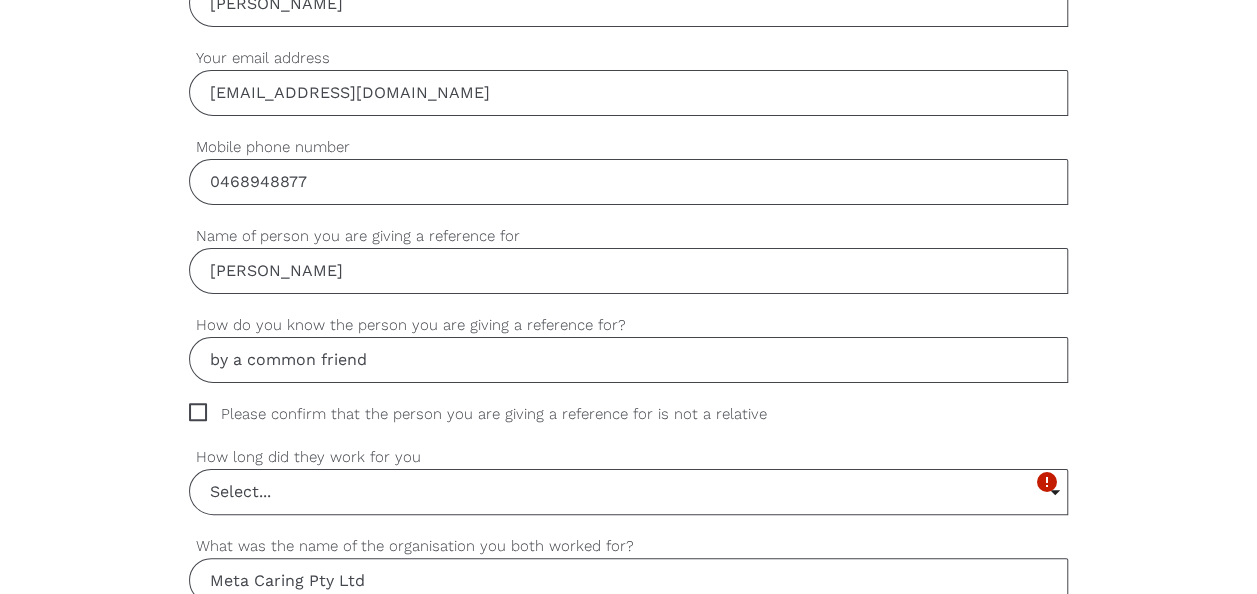 scroll, scrollTop: 898, scrollLeft: 0, axis: vertical 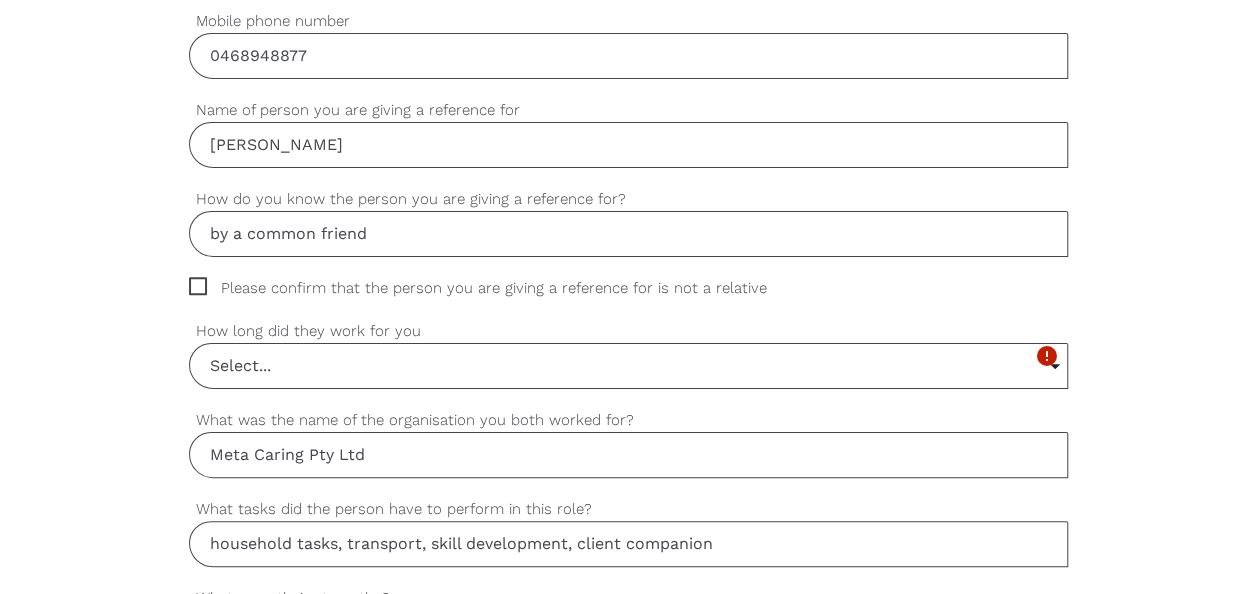 click on "Please confirm that the person you are giving a reference for is not a relative" at bounding box center (497, 288) 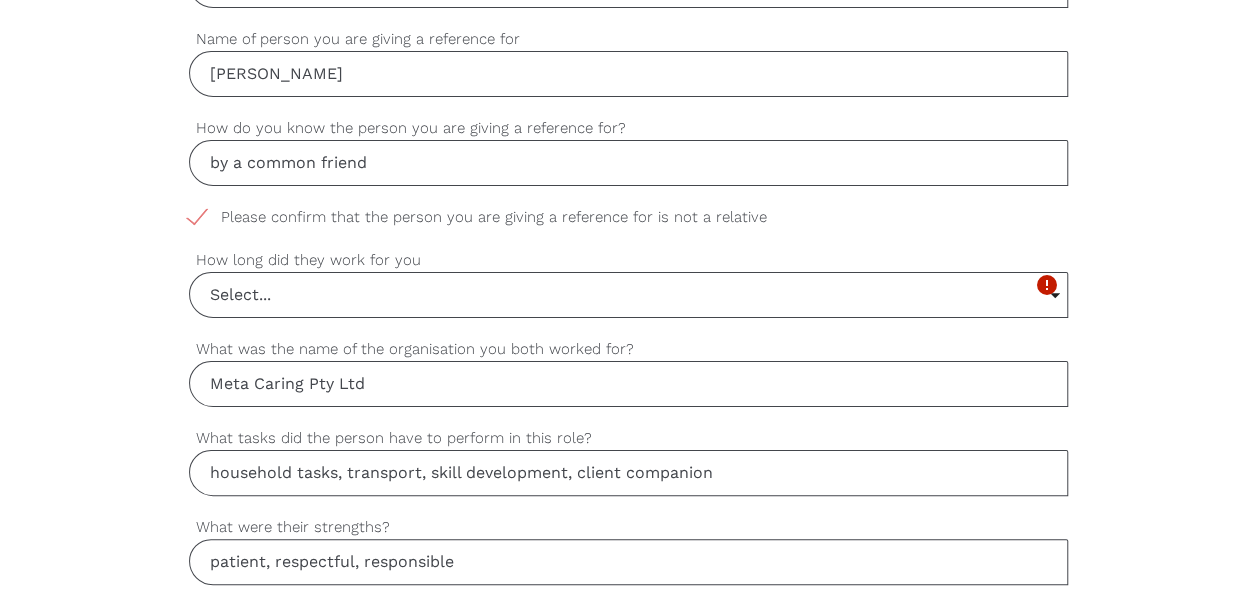 scroll, scrollTop: 998, scrollLeft: 0, axis: vertical 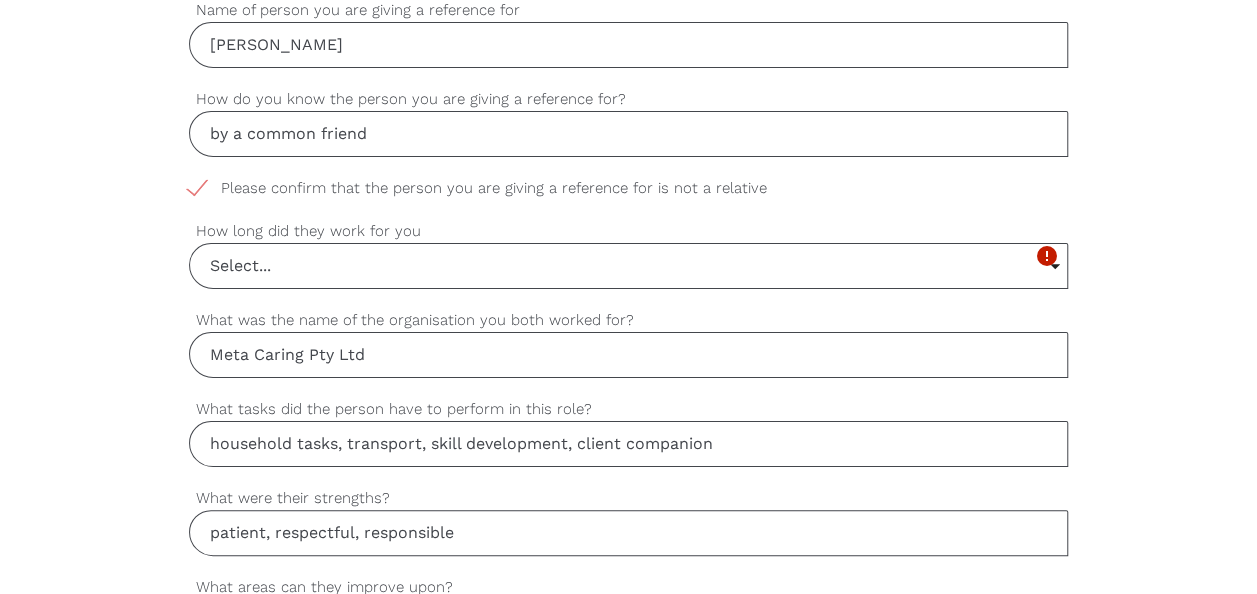 click on "Select..." at bounding box center [629, 266] 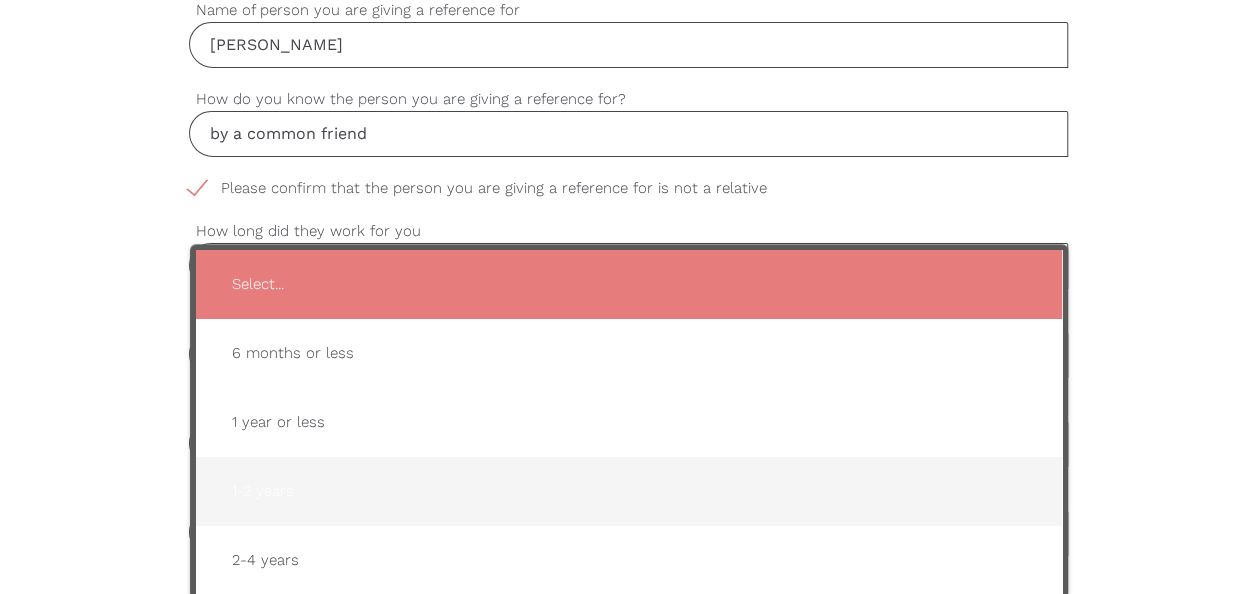 click on "1-2 years" at bounding box center [629, 491] 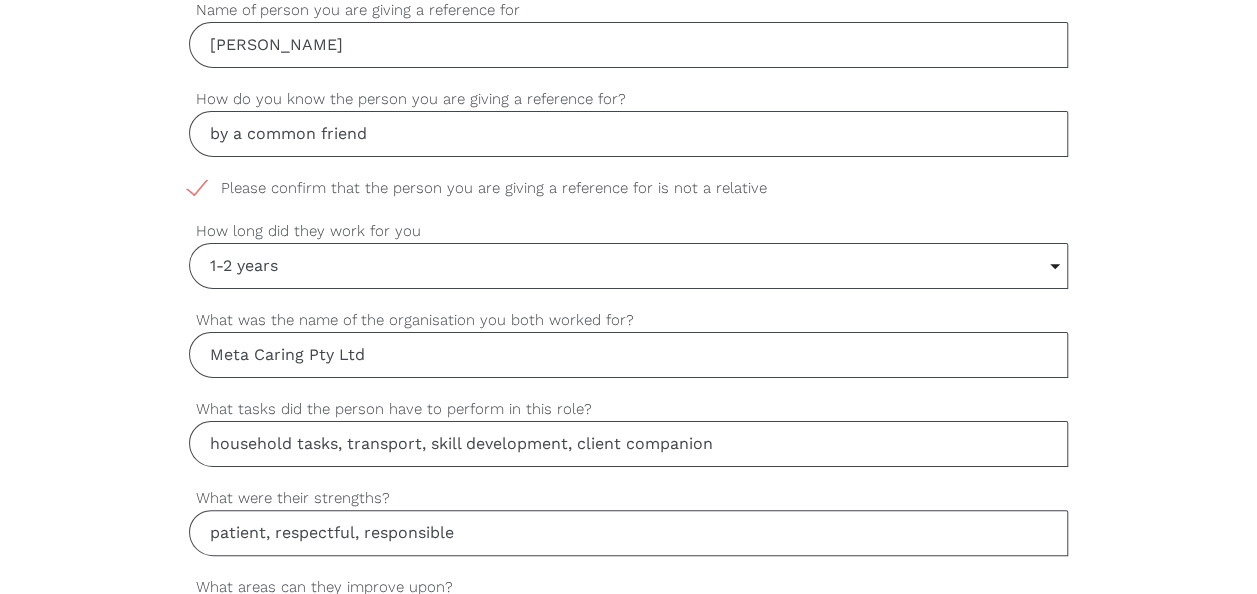 click on "settings   Quang Dung Your first name   settings   Nguyen Your last name   settings   info@metacaring.com.au Your email address   settings   0468948877 Mobile phone number   settings   Thi Tien Nguyen Name of person you are giving a reference for   settings   by a common friend How do you know the person you are giving a reference for?   settings   Please confirm that the person you are giving a reference for is not a relative   settings   1-2 years Select... 6 months or less 1 year or less 1-2 years 2-4 years 5 years or more Select... 6 months or less 1 year or less 1-2 years 2-4 years 5 years or more How long did they work for you   settings   Meta Caring Pty Ltd What was the name of the organisation you both worked for?   settings   household tasks, transport, skill development, client companion What tasks did the person have to perform in this role?   settings   patient, respectful, responsible What were their strengths?   settings   note taking What areas can they improve upon?   settings   Yes     Yes" at bounding box center [628, 542] 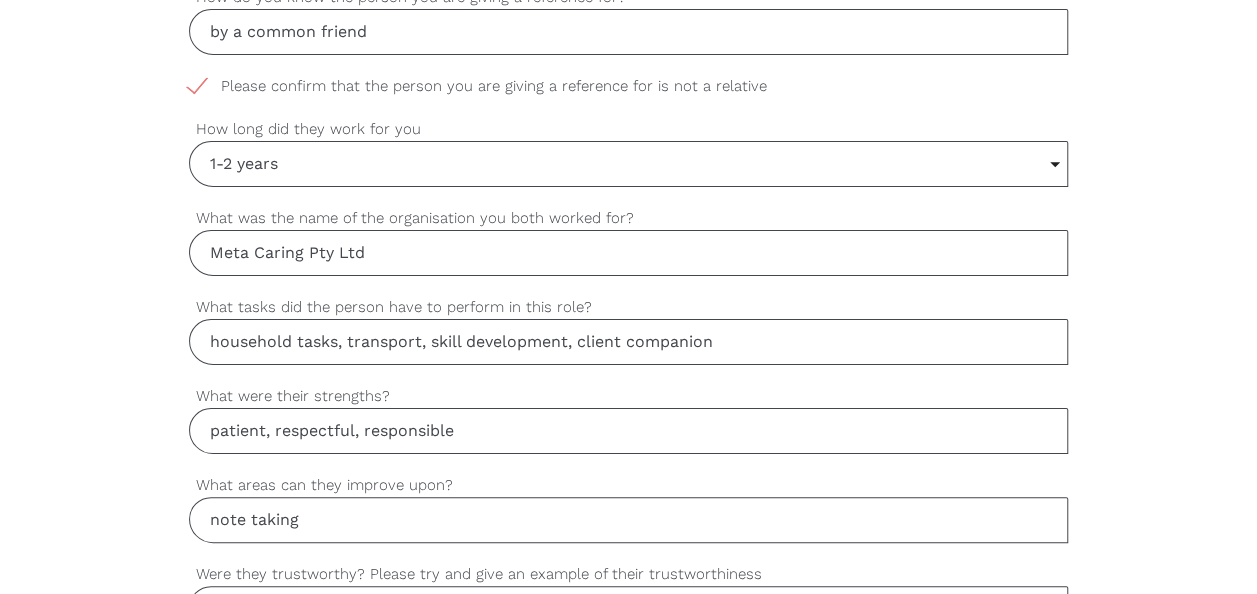 scroll, scrollTop: 1198, scrollLeft: 0, axis: vertical 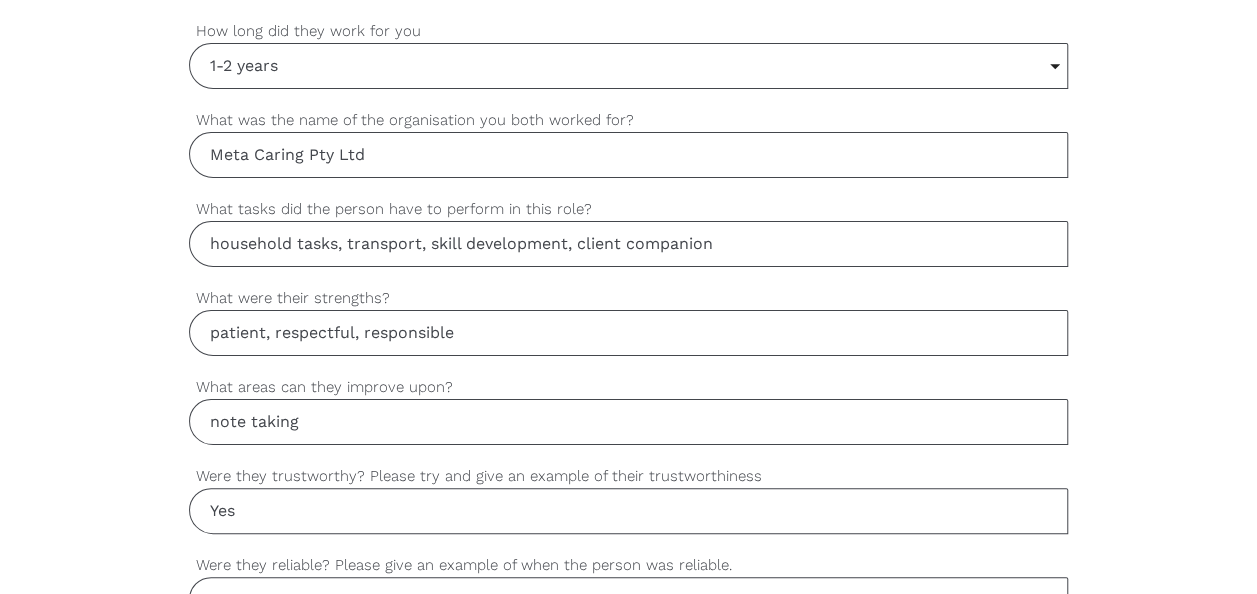 click on "household tasks, transport, skill development, client companion" at bounding box center (629, 244) 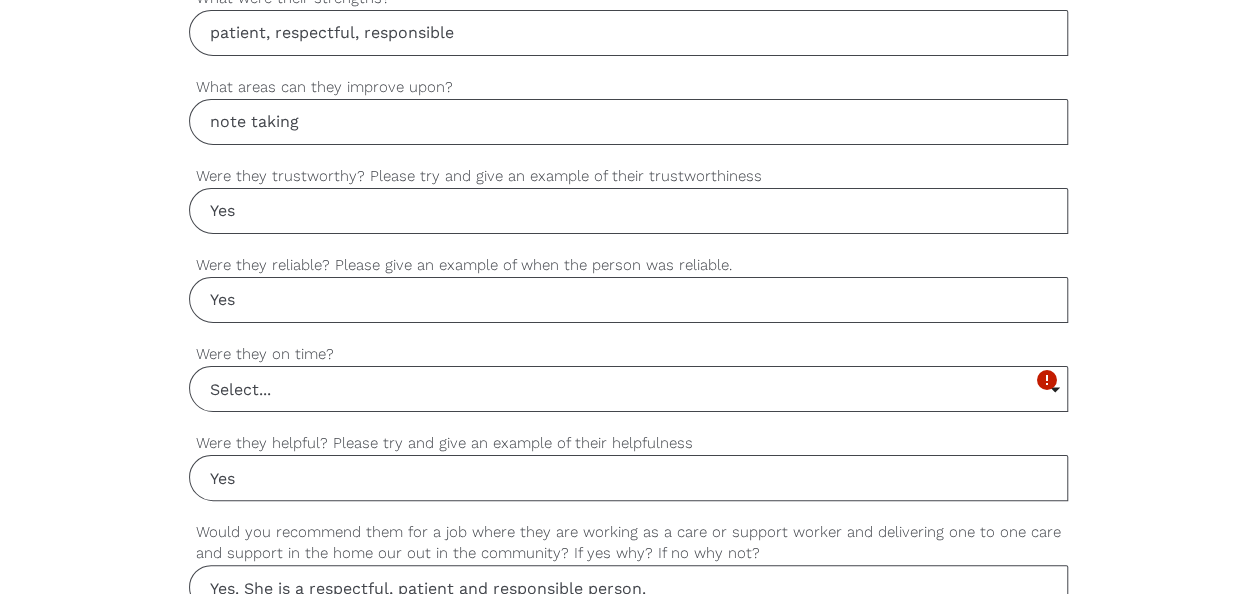 scroll, scrollTop: 1498, scrollLeft: 0, axis: vertical 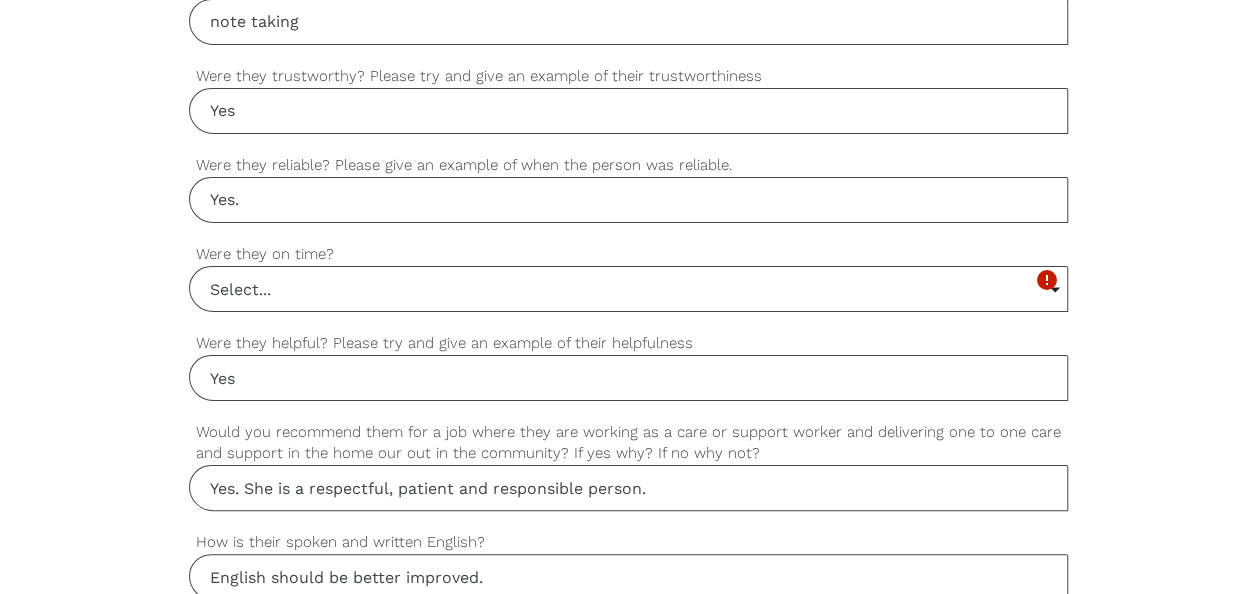 type on "Yes." 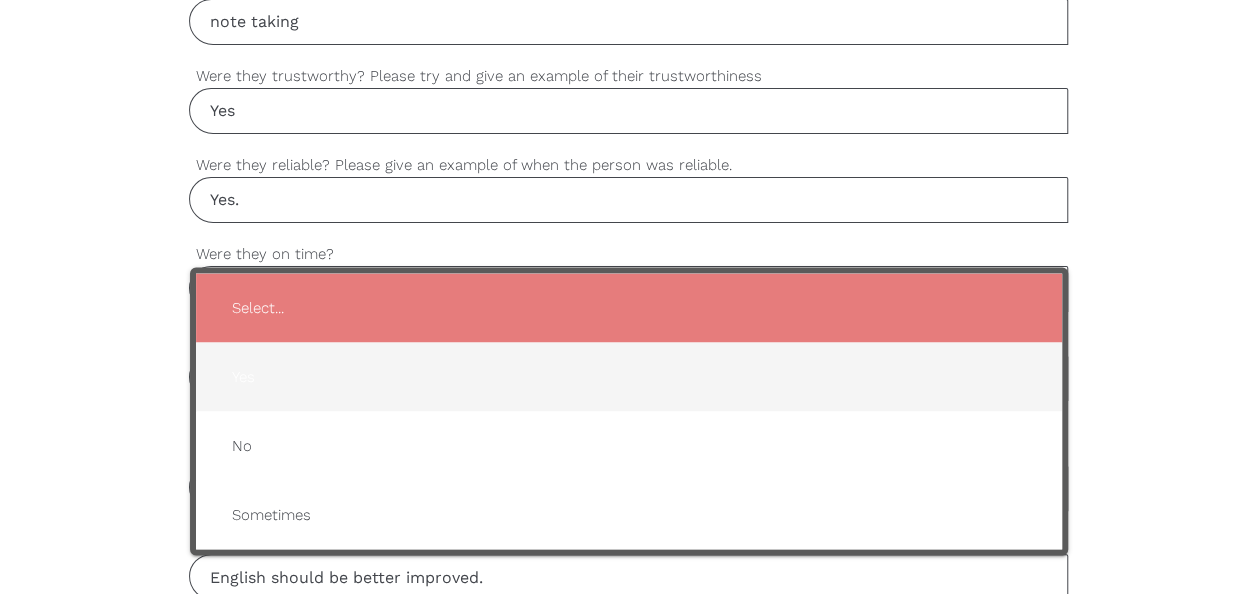 click on "Yes" at bounding box center [629, 376] 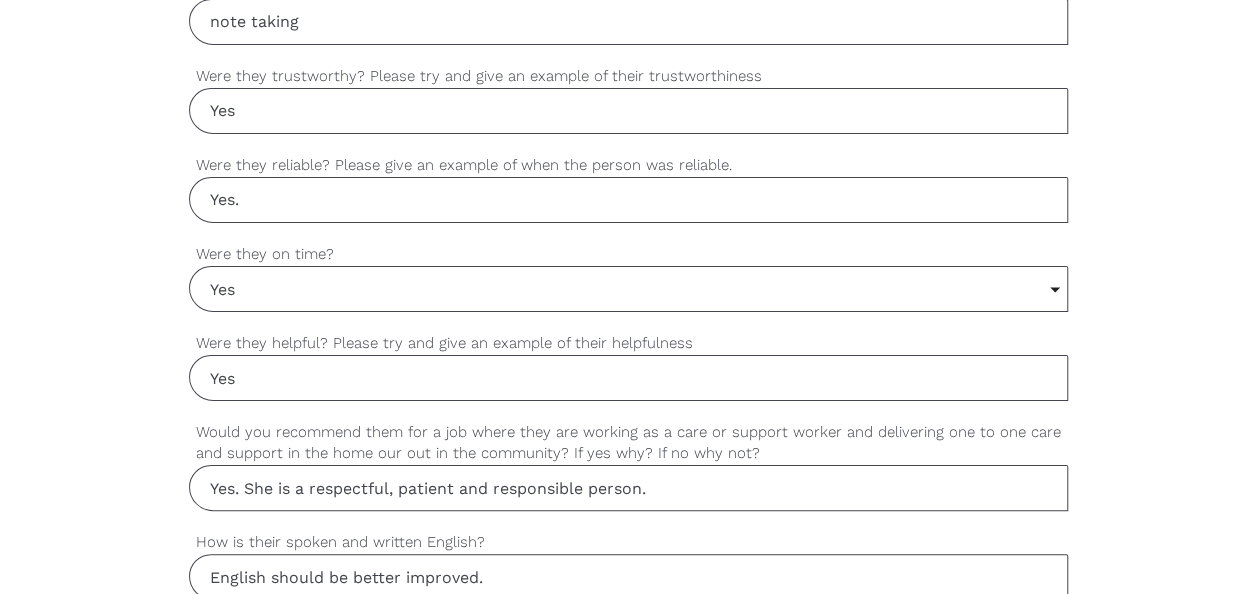 click on "Find a worker        Become a worker       Make a referral                 settings     Post a job             Thanks for agreeing to provide a reference.  Simply fill in the below form and our team will be in touch.                       Find a worker        Become a worker       Make a referral                   settings     Post a job             Thanks for agreeing to provide a reference.  Simply fill in the below form and our team will be in touch.   settings   Quang Dung Your first name   settings   Nguyen Your last name   settings   info@metacaring.com.au Your email address   settings   0468948877 Mobile phone number   settings   Thi Tien Nguyen Name of person you are giving a reference for   settings   by a common friend How do you know the person you are giving a reference for?   settings   Please confirm that the person you are giving a reference for is not a relative   settings   1-2 years Select... 6 months or less" at bounding box center [628, -146] 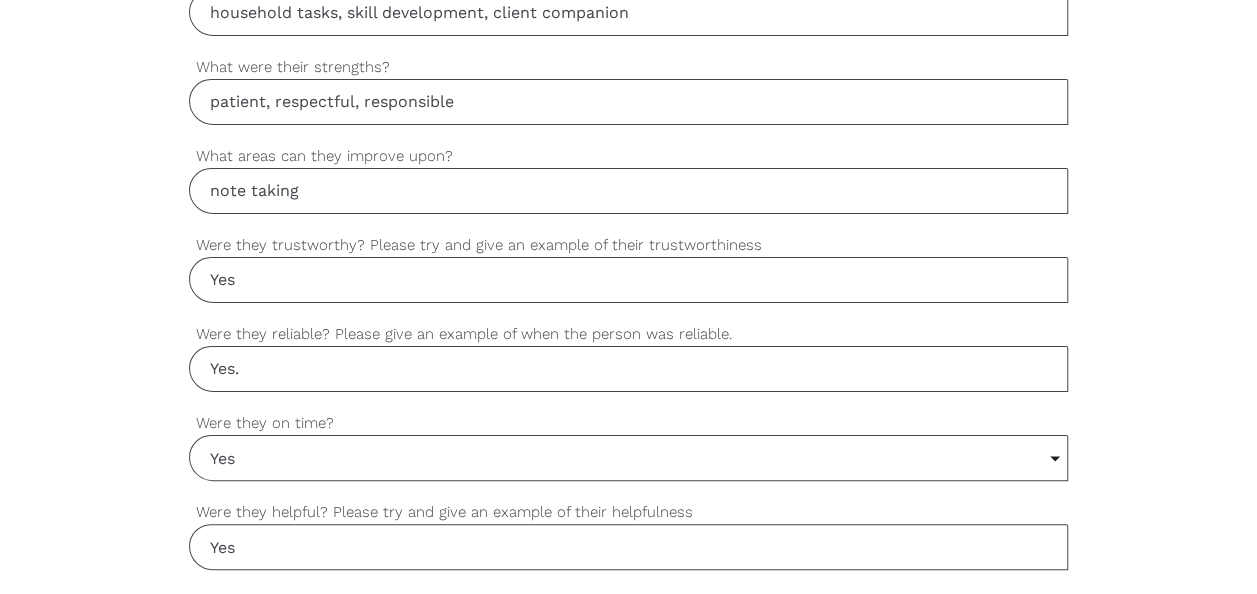 scroll, scrollTop: 1398, scrollLeft: 0, axis: vertical 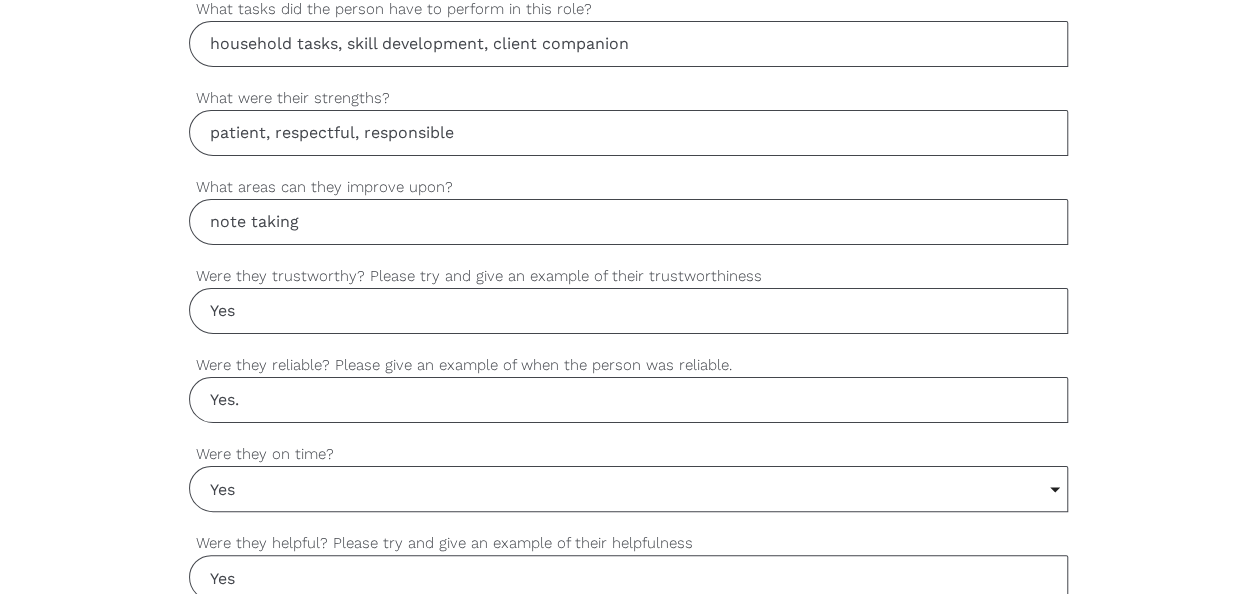 click on "Yes" at bounding box center (629, 311) 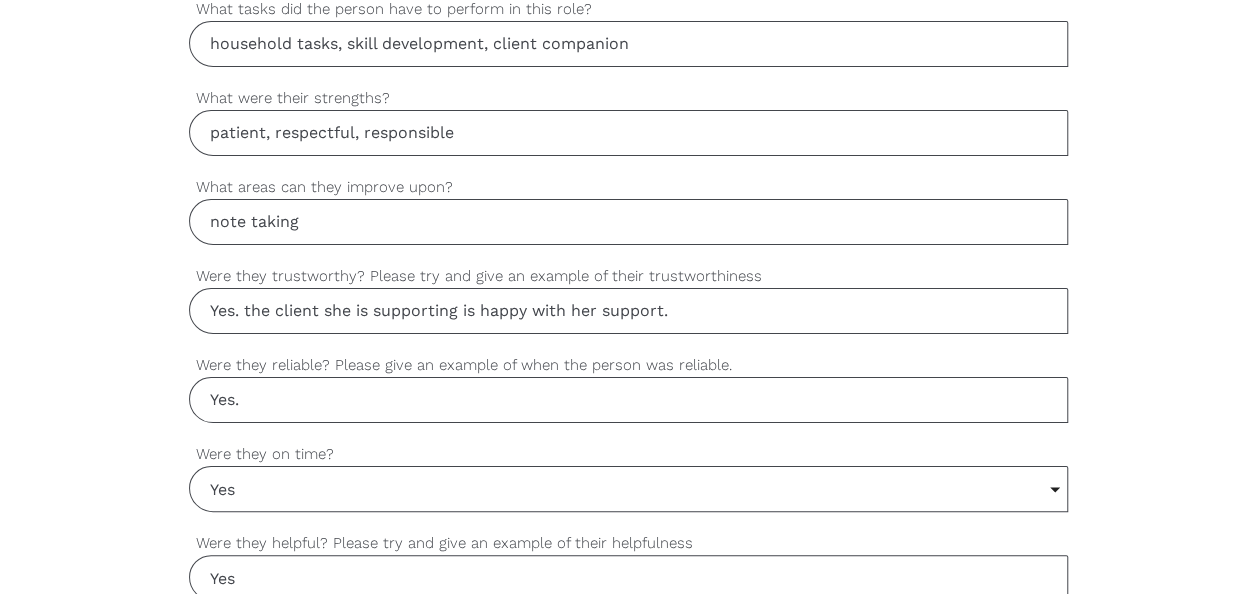 click on "Yes. the client she is supporting is happy with her support." at bounding box center [629, 311] 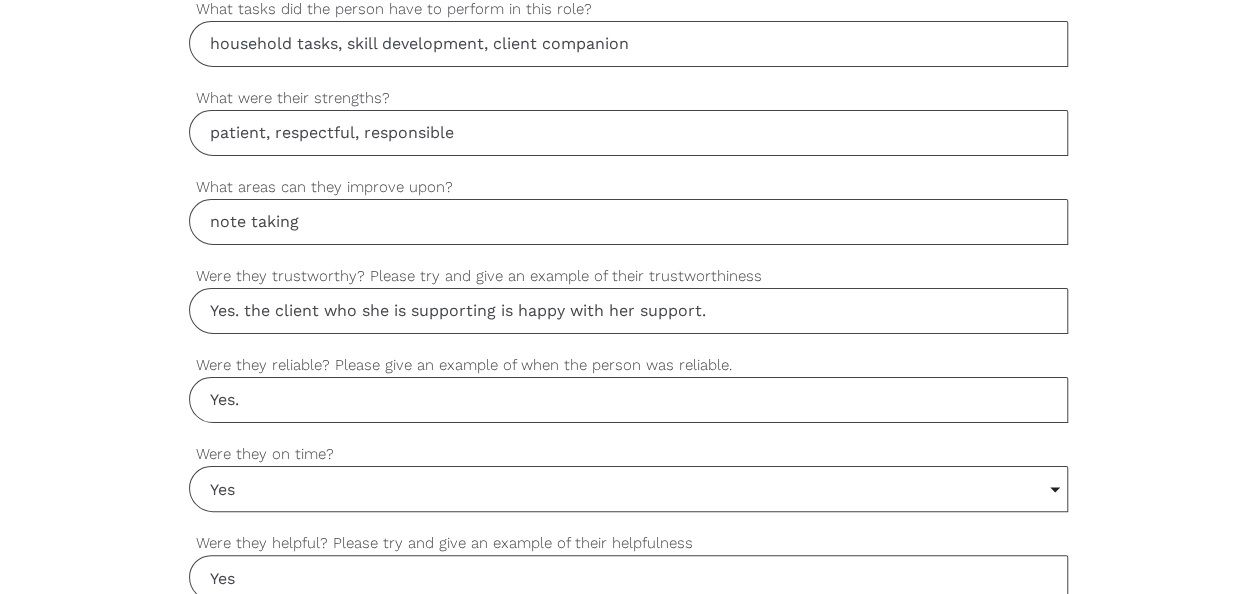 click on "Yes. the client who she is supporting is happy with her support." at bounding box center [629, 311] 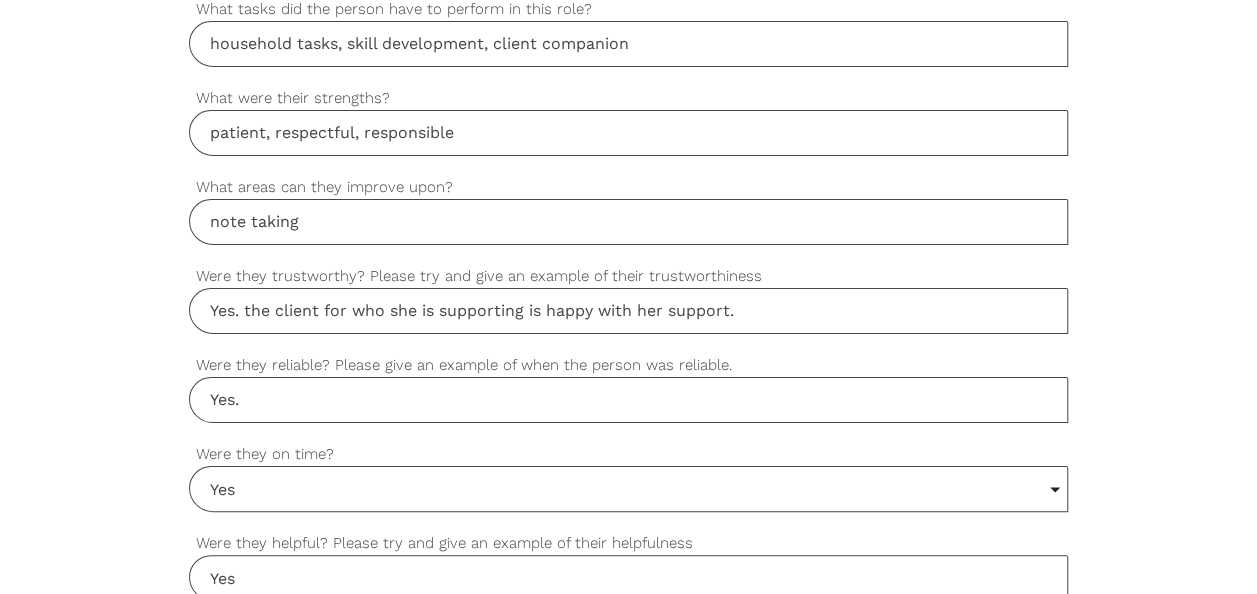 click on "Yes. the client for who she is supporting is happy with her support." at bounding box center (629, 311) 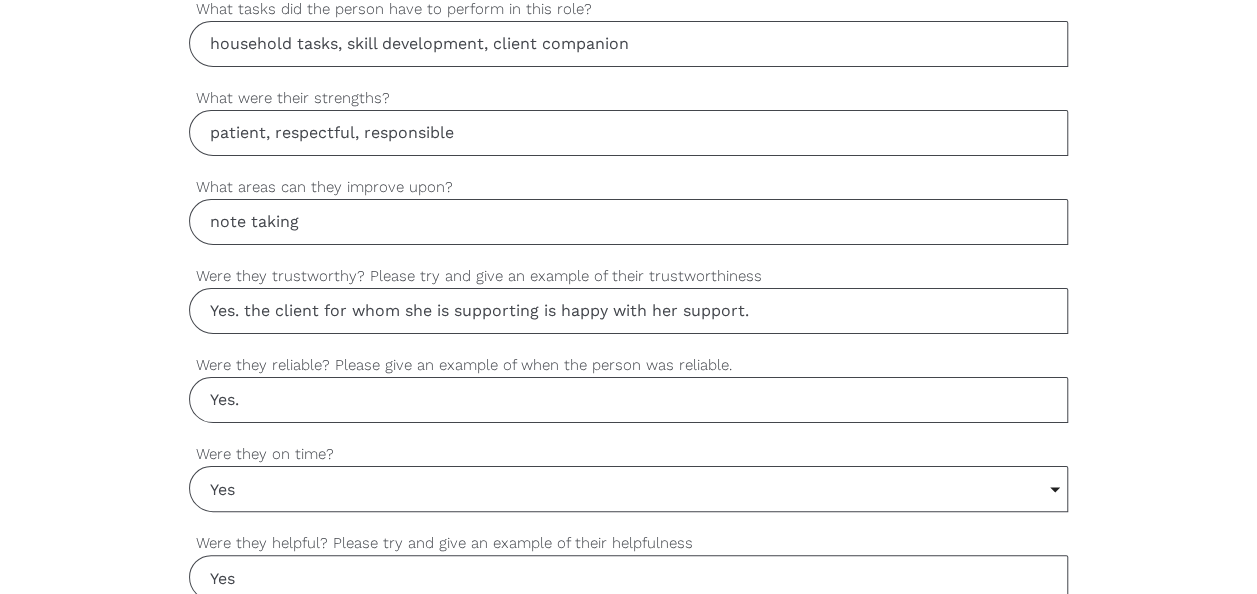 type on "Yes. the client for whom she is supporting is happy with her support." 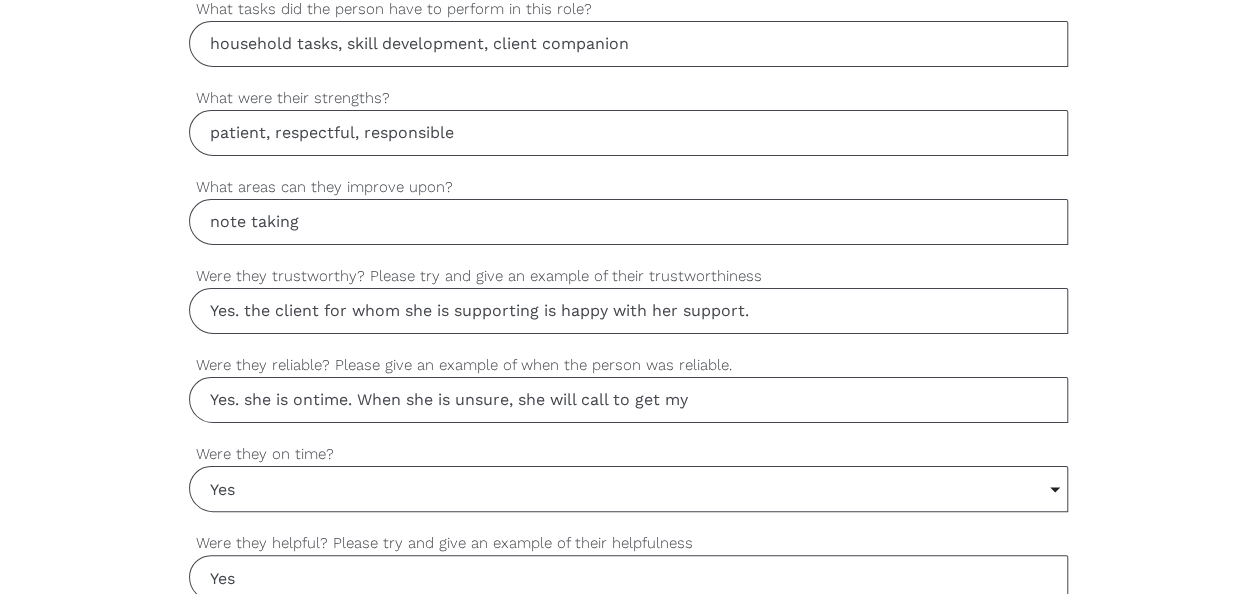 click on "Yes. she is ontime. When she is unsure, she will call to get my" at bounding box center [629, 400] 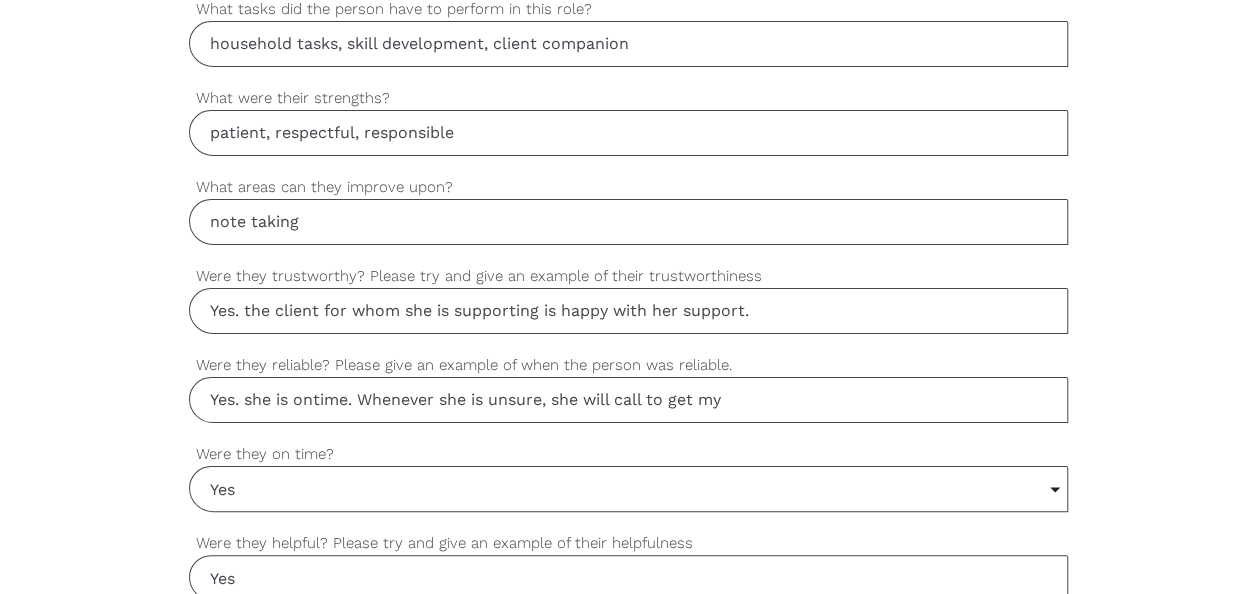 click on "Yes. she is ontime. Whenever she is unsure, she will call to get my" at bounding box center (629, 400) 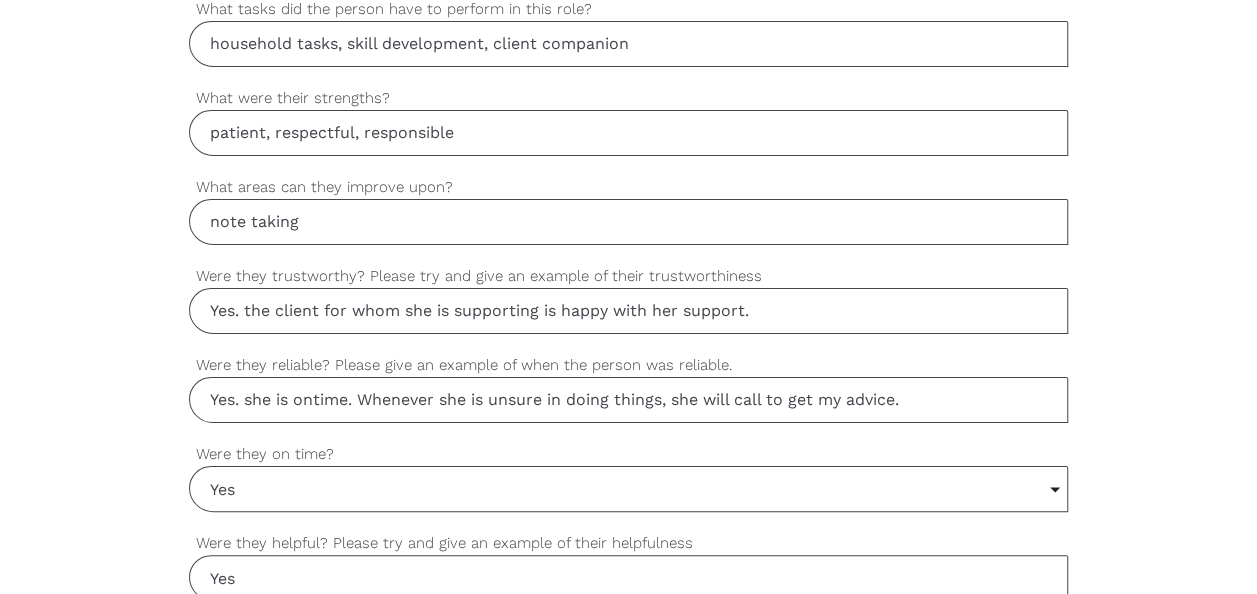 drag, startPoint x: 243, startPoint y: 388, endPoint x: 356, endPoint y: 388, distance: 113 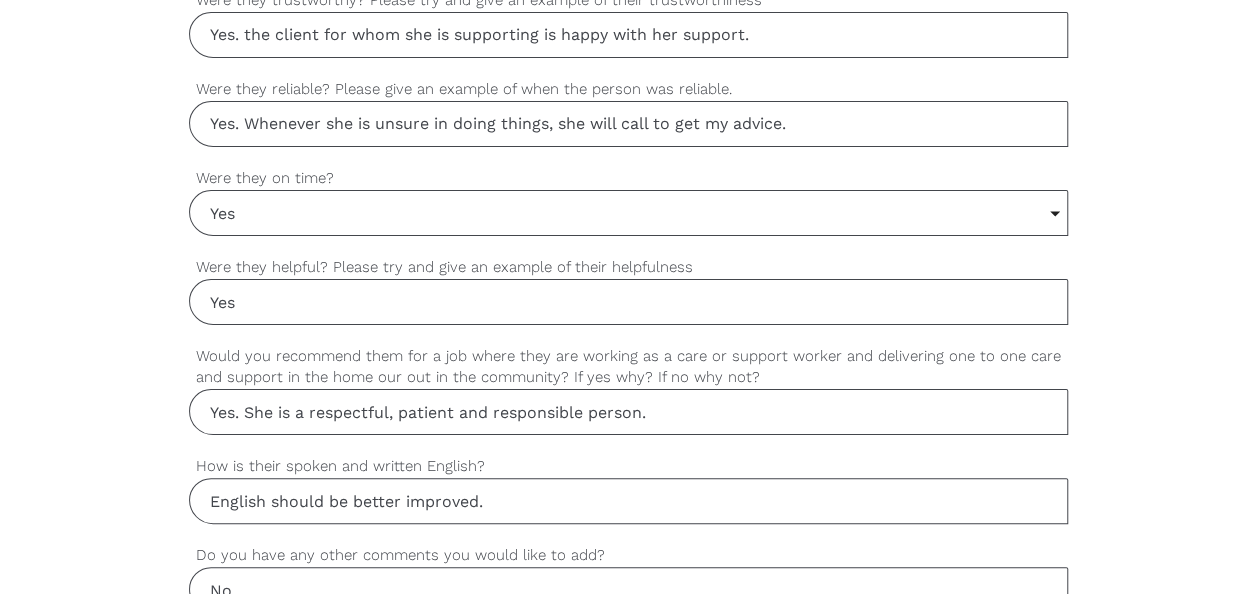 scroll, scrollTop: 1698, scrollLeft: 0, axis: vertical 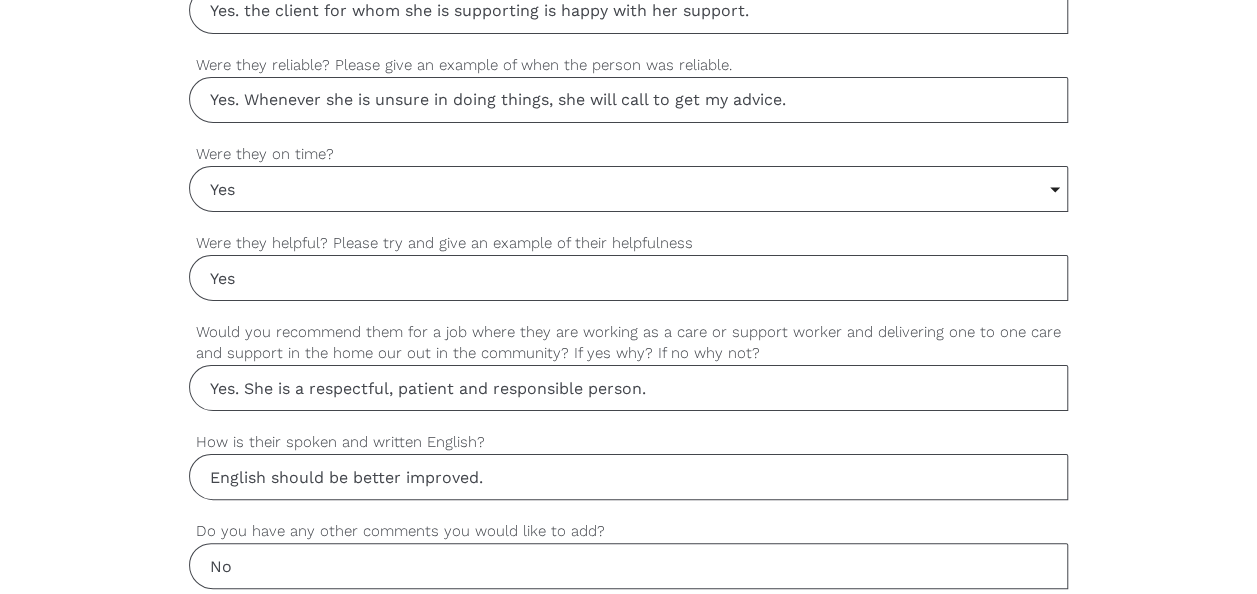 type on "Yes. Whenever she is unsure in doing things, she will call to get my advice." 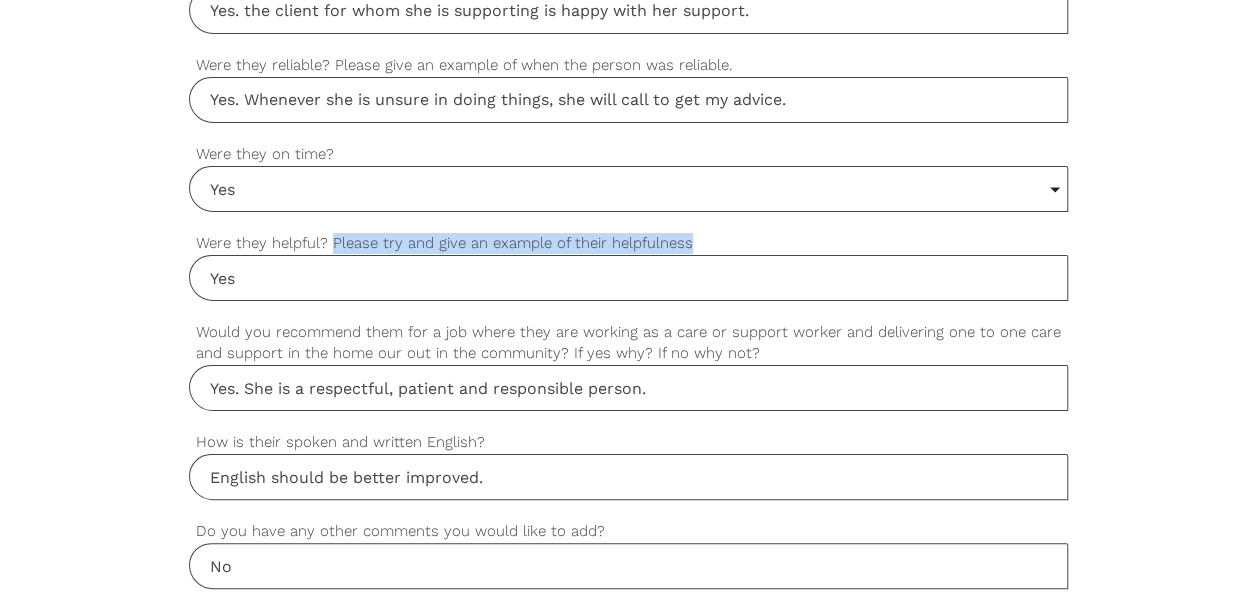 drag, startPoint x: 332, startPoint y: 232, endPoint x: 686, endPoint y: 233, distance: 354.0014 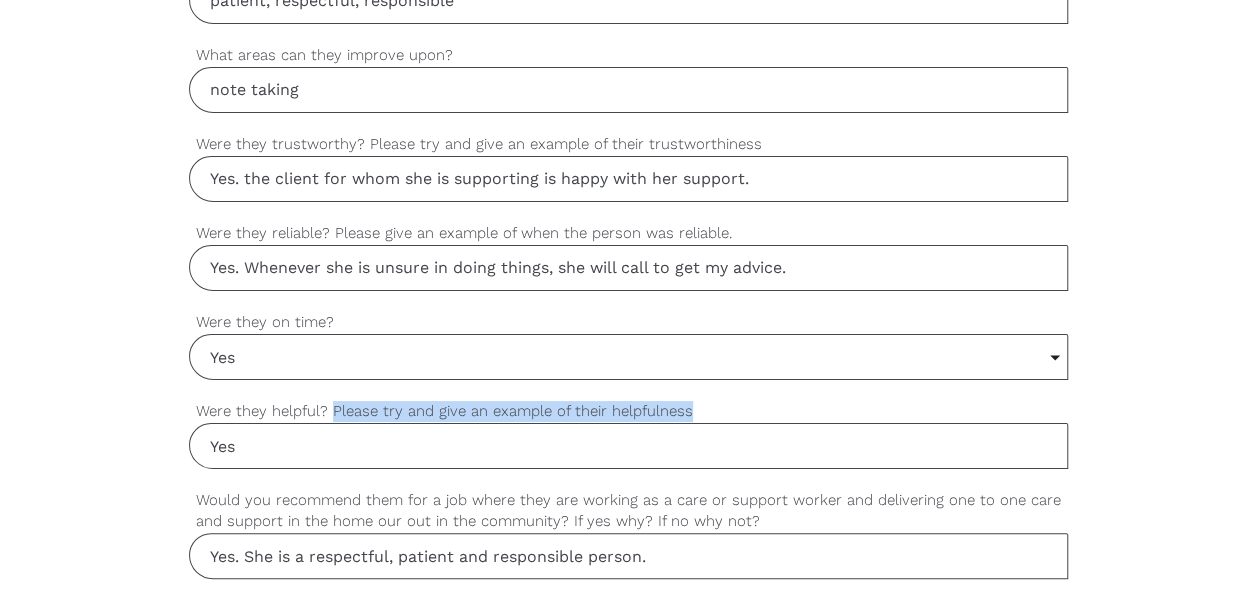 scroll, scrollTop: 1498, scrollLeft: 0, axis: vertical 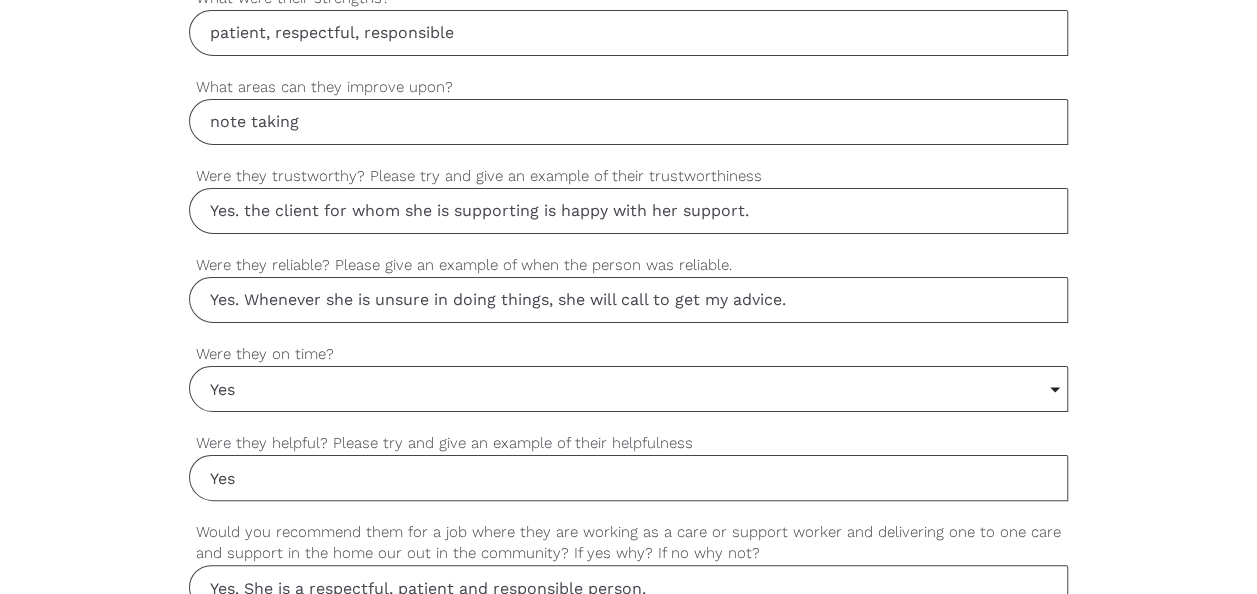 drag, startPoint x: 211, startPoint y: 112, endPoint x: 302, endPoint y: 112, distance: 91 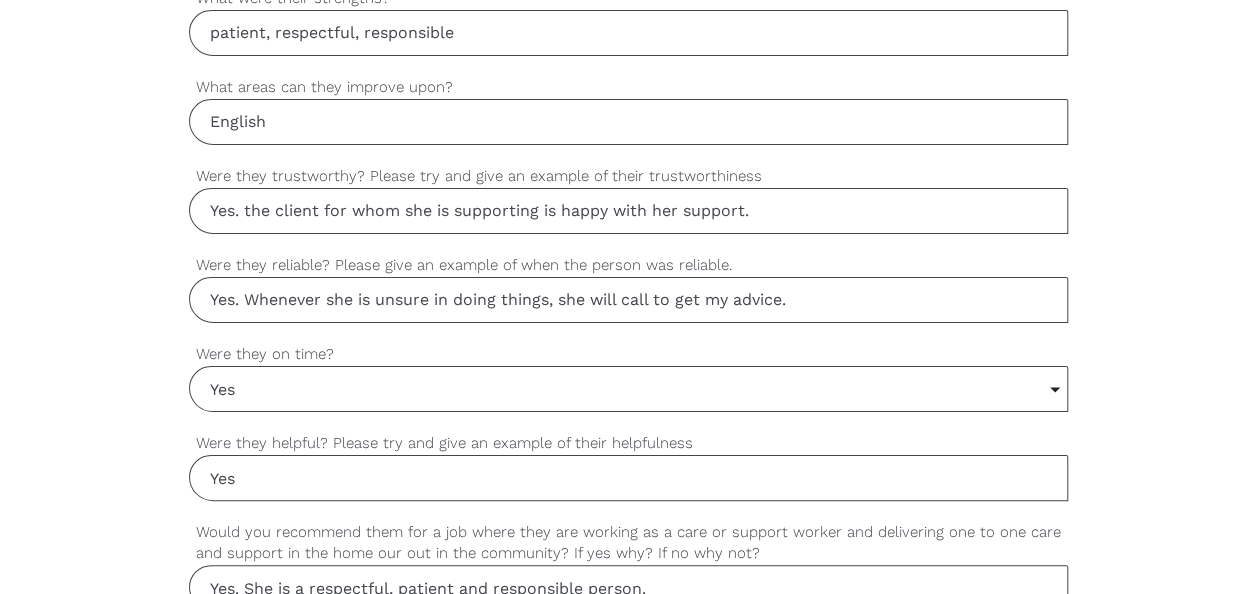 type on "English" 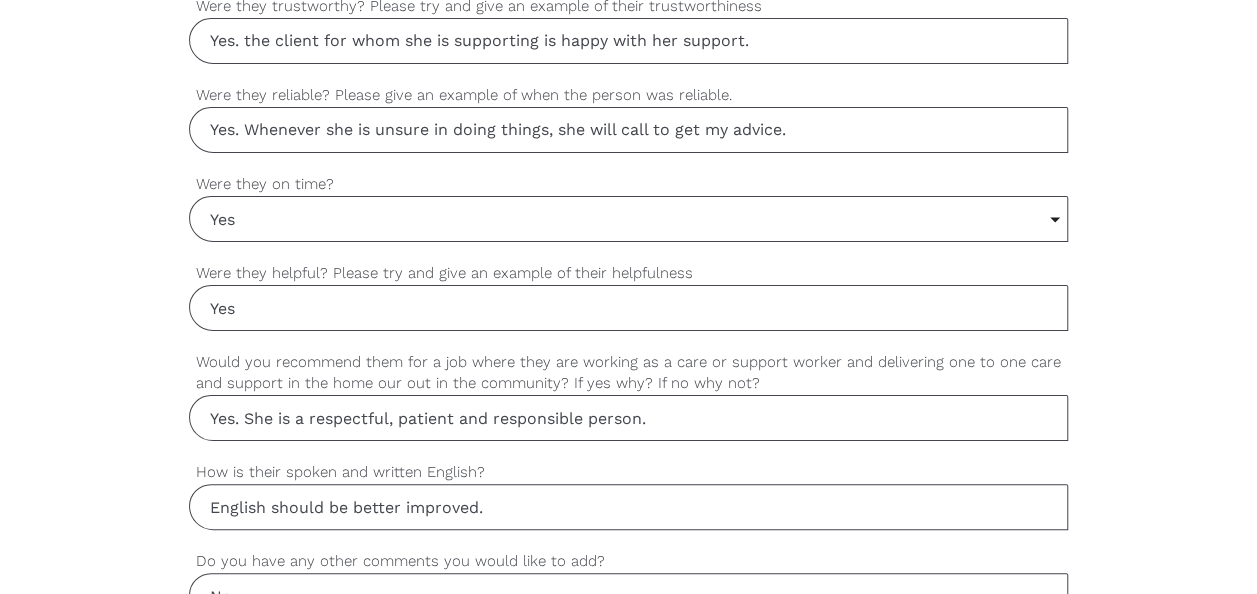 scroll, scrollTop: 1698, scrollLeft: 0, axis: vertical 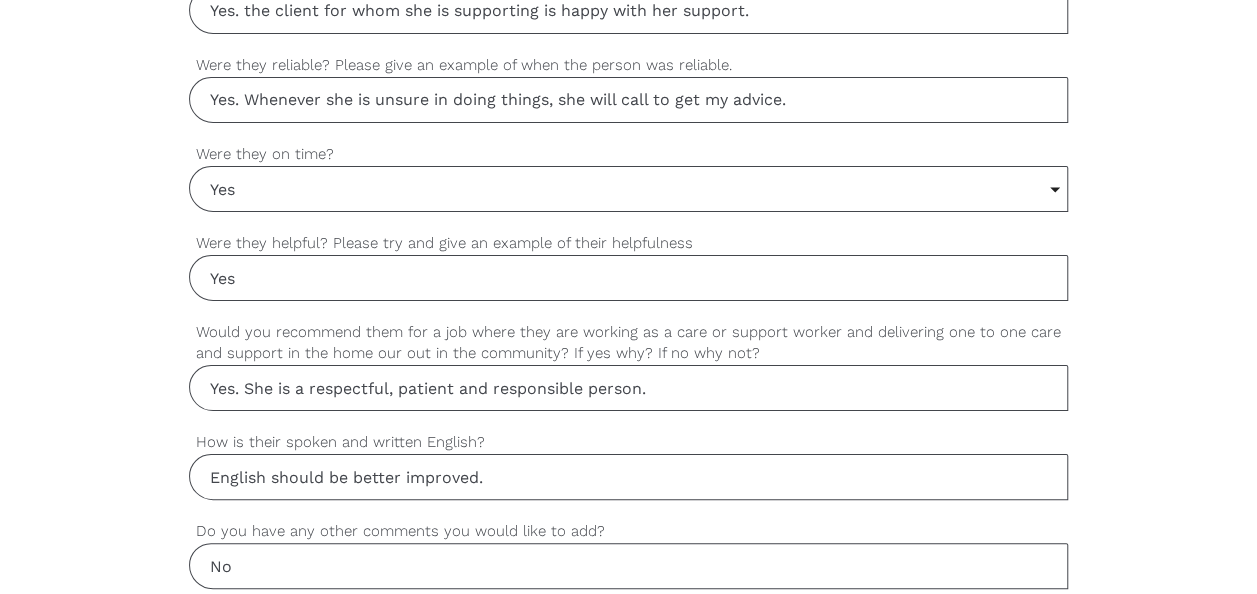 click on "Yes" at bounding box center [629, 278] 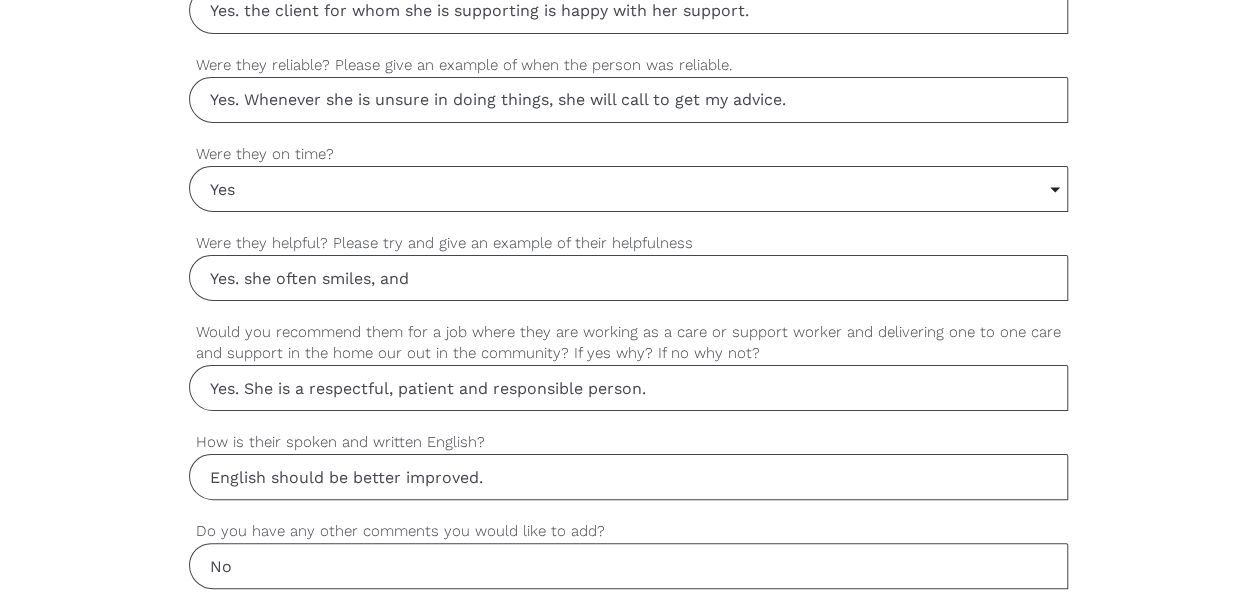 drag, startPoint x: 208, startPoint y: 268, endPoint x: 474, endPoint y: 277, distance: 266.15222 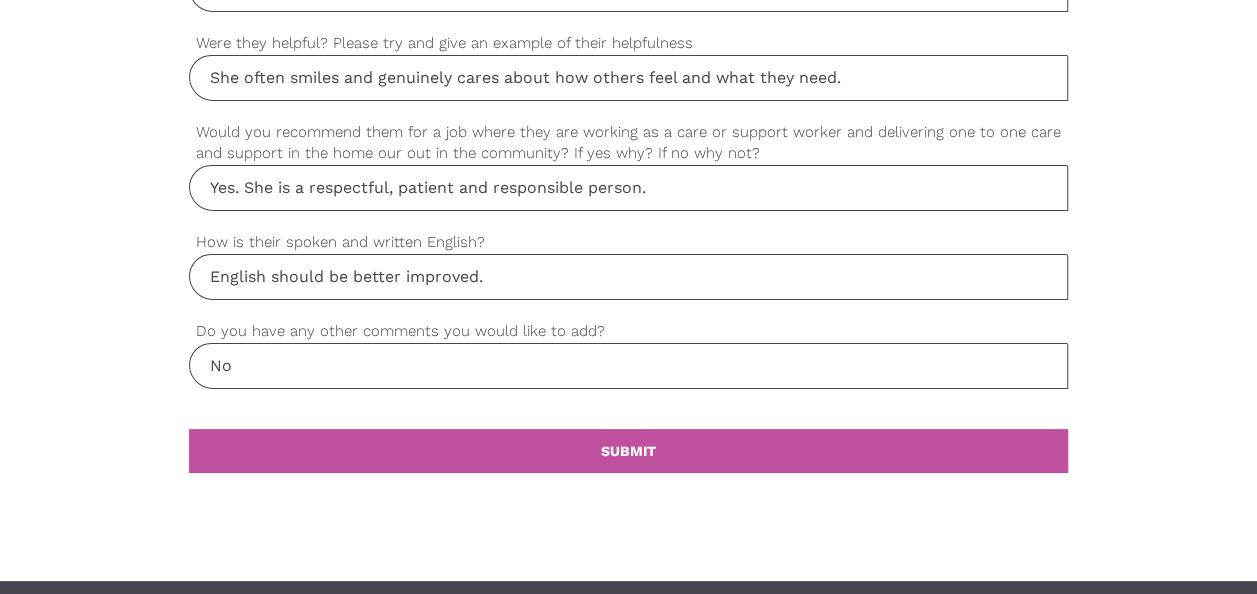 scroll, scrollTop: 2198, scrollLeft: 0, axis: vertical 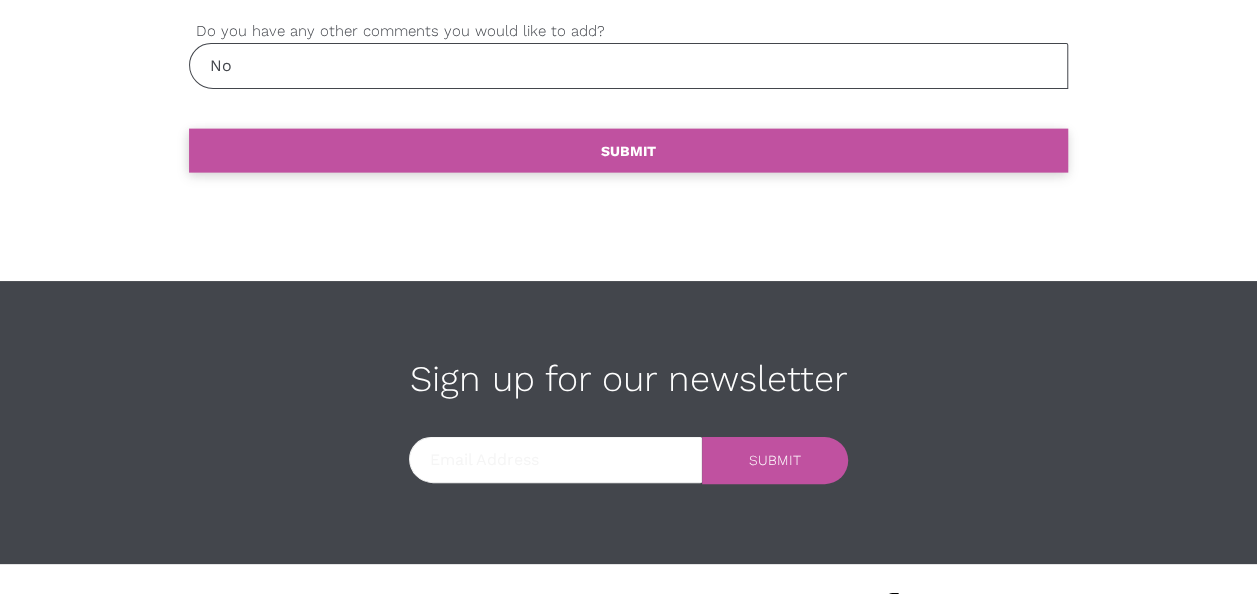 type on "She often smiles and genuinely cares about how others feel and what they need." 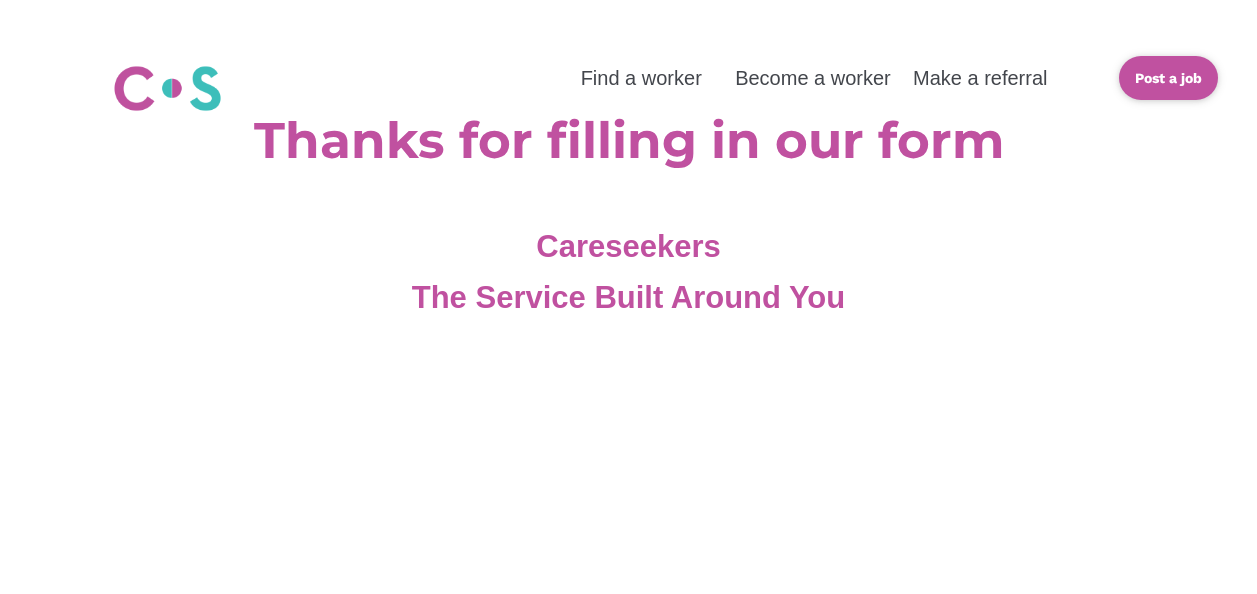 scroll, scrollTop: 0, scrollLeft: 0, axis: both 